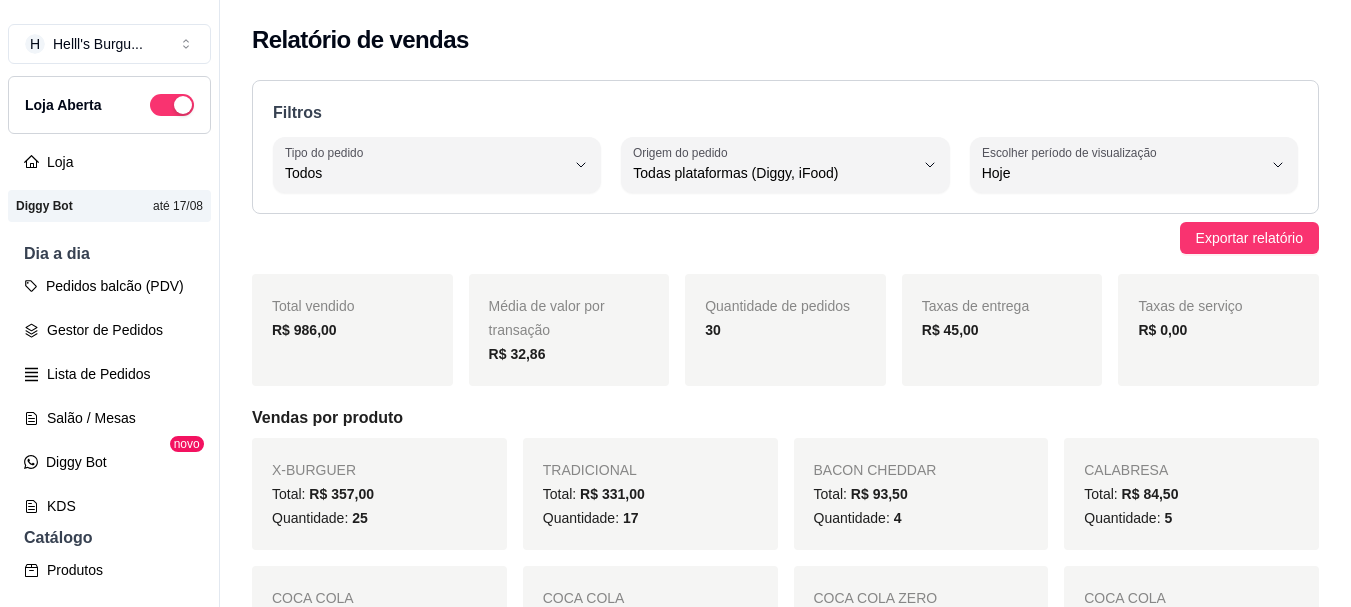 select on "ALL" 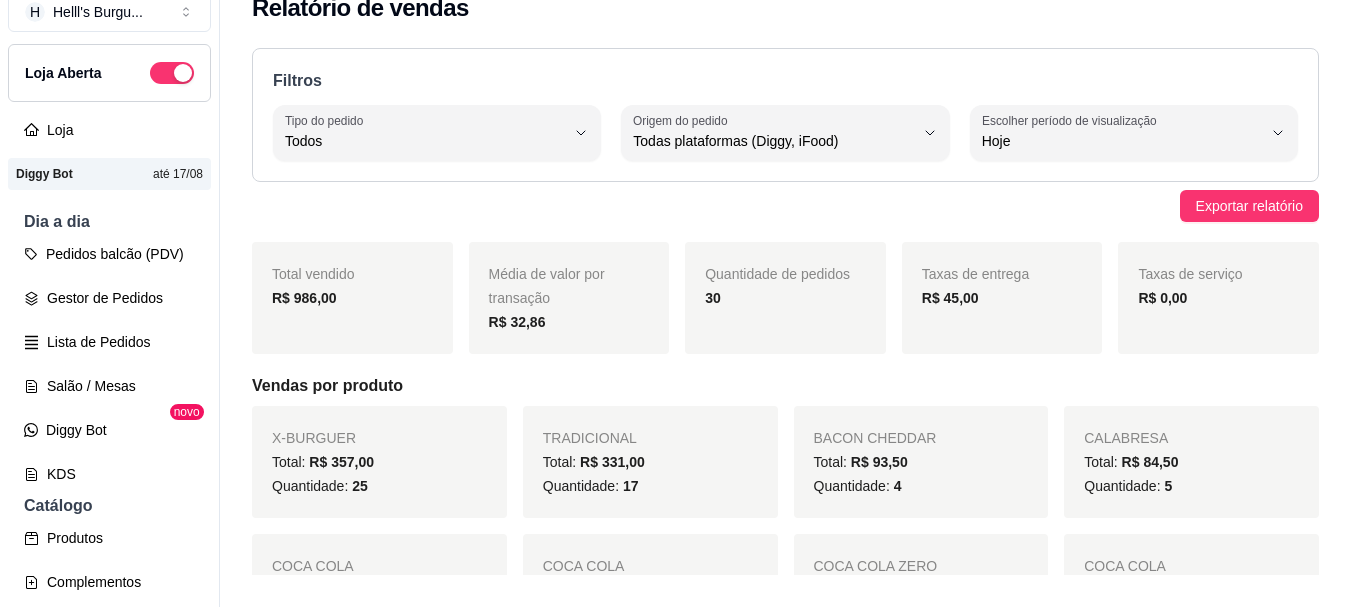 scroll, scrollTop: 670, scrollLeft: 0, axis: vertical 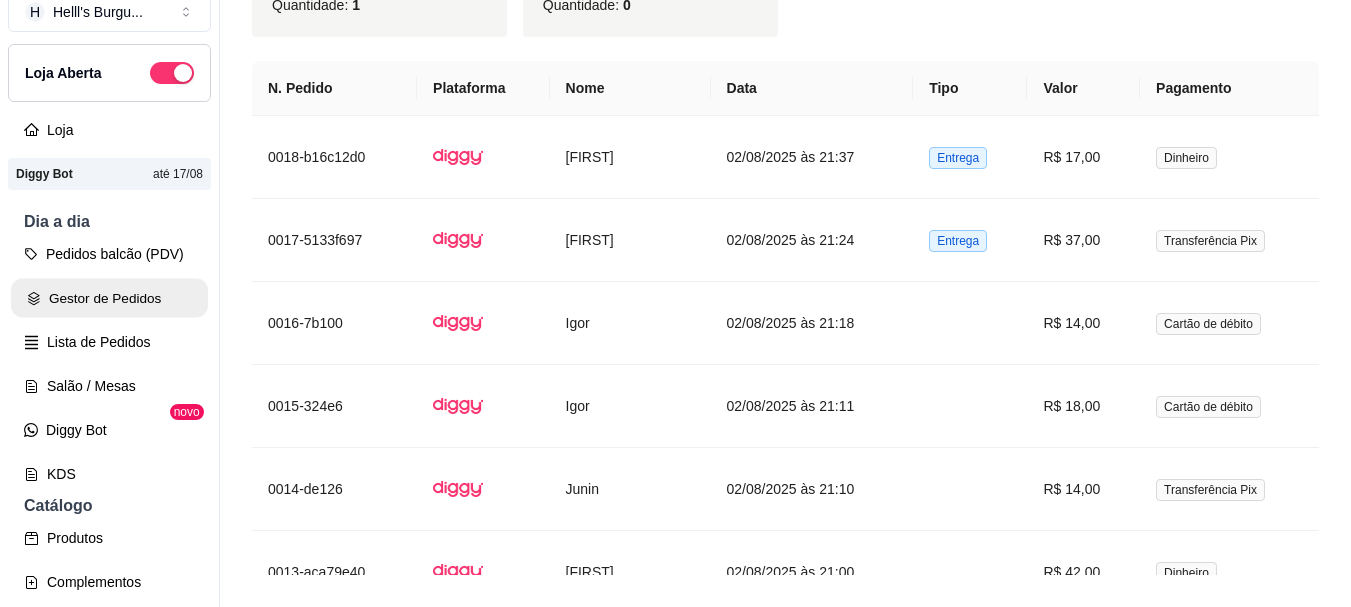 click on "Gestor de Pedidos" at bounding box center [109, 298] 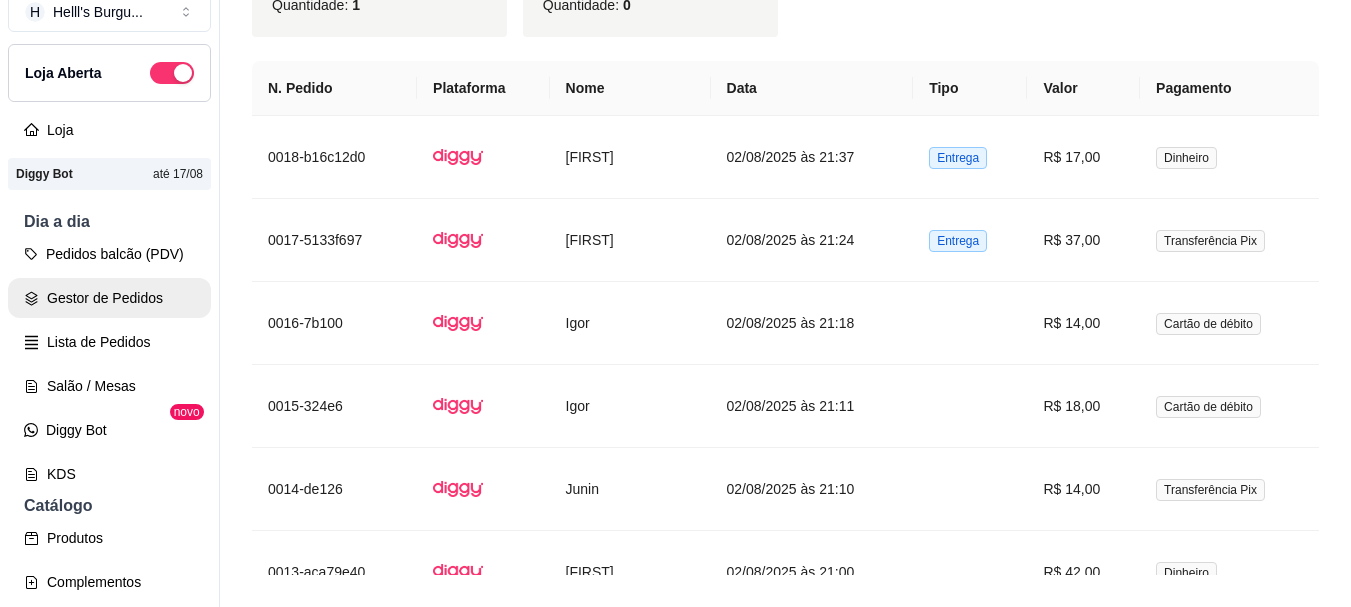 scroll, scrollTop: 0, scrollLeft: 0, axis: both 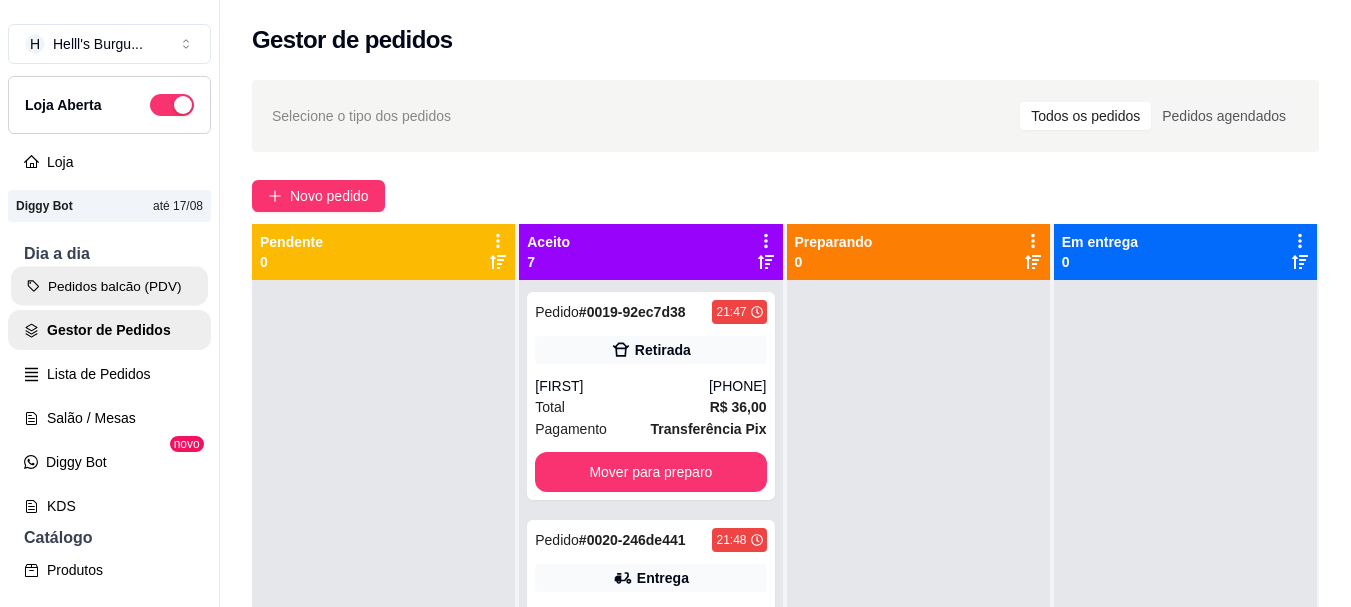 click on "Pedidos balcão (PDV)" at bounding box center (109, 286) 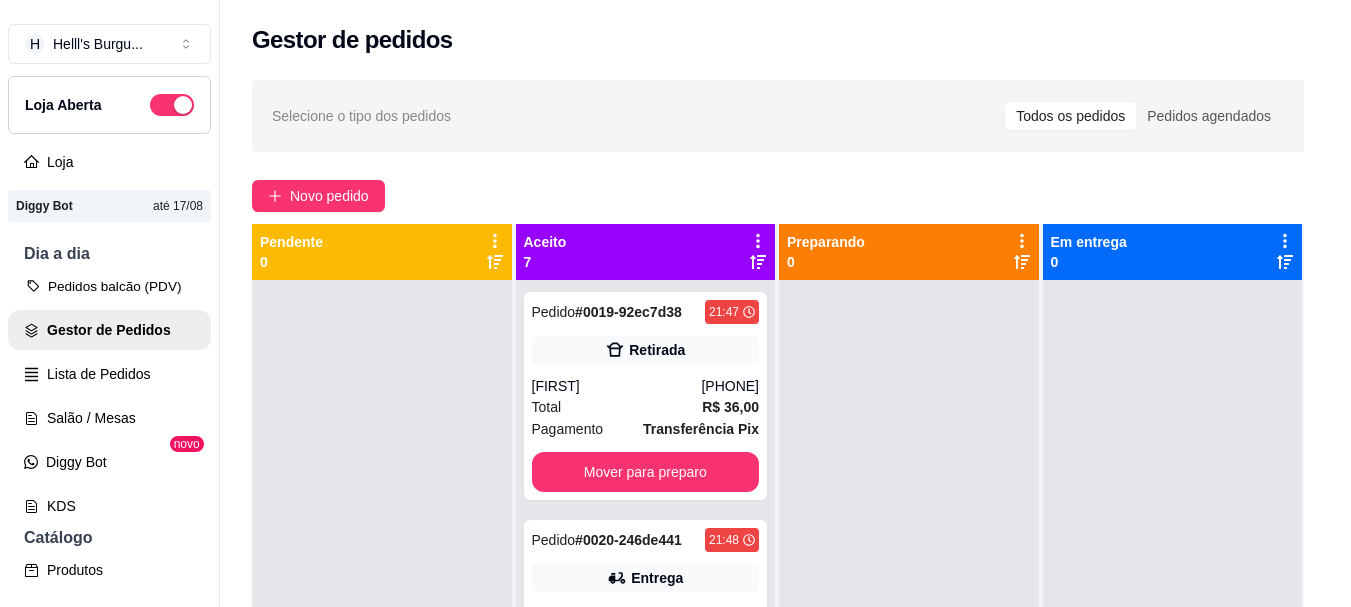 click on "H Helll's Burgu ... Loja Aberta Loja Diggy Bot até 17/08   Dia a dia Pedidos balcão (PDV) Gestor de Pedidos Lista de Pedidos Salão / Mesas Diggy Bot novo KDS Catálogo Produtos Complementos Relatórios Relatórios de vendas Relatório de clientes Relatório de mesas Relatório de fidelidade novo Gerenciar Entregadores novo Nota Fiscal (NFC-e) Controle de caixa Controle de fiado Cupons Clientes Estoque Configurações Diggy Planos Precisa de ajuda? Sair Gestor de pedidos Selecione o tipo dos pedidos Todos os pedidos Pedidos agendados Novo pedido Pendente 0 Aceito 7 Pedido  # 0019-92ec7d38 21:47 Retirada Rodrigo  (98) 98499-2319 Total R$ 36,00 Pagamento Transferência Pix Mover para preparo Pedido  # 0020-246de441 21:48 Entrega Lia (98) 98430-7280 Total R$ 45,00 Pagamento Transferência Pix Mover para preparo Pedido  # 0021-6c614c8b 21:49 Entrega Daniele (98) 98418-8646 Total R$ 20,00 Pagamento Transferência Pix Mover para preparo Pedido  # 0022-6c2b2565 21:50 Retirada Bil (98) 97000-1737 Total R$ 18,00" at bounding box center [668, 303] 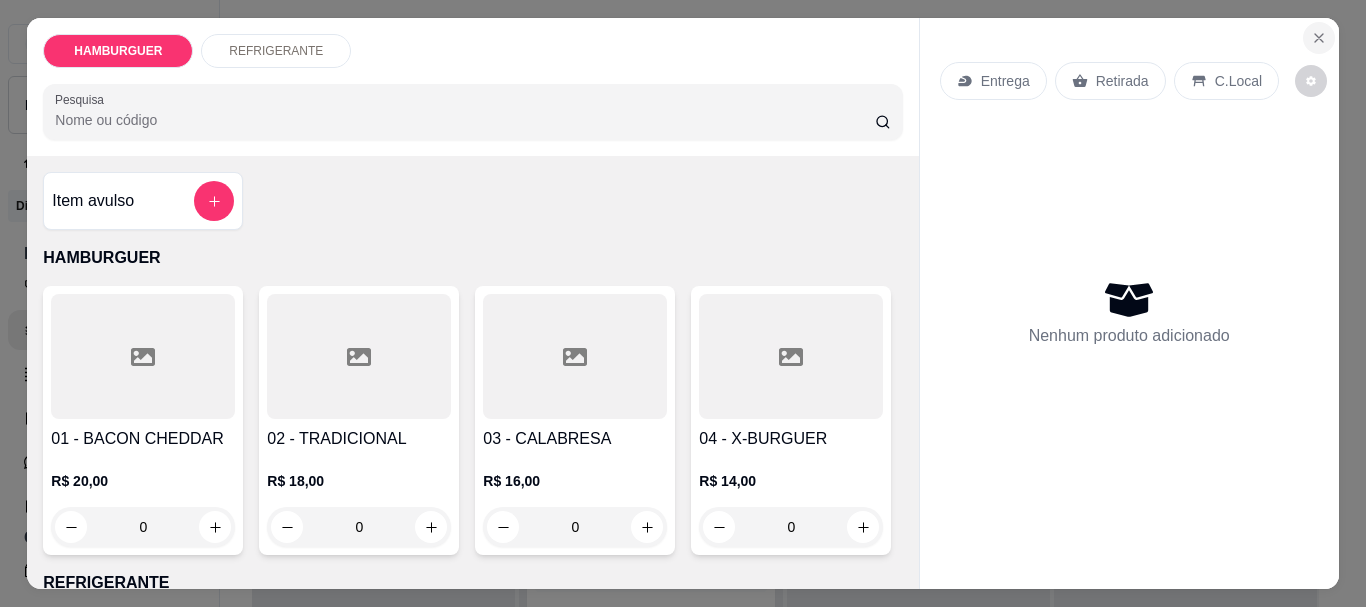 click 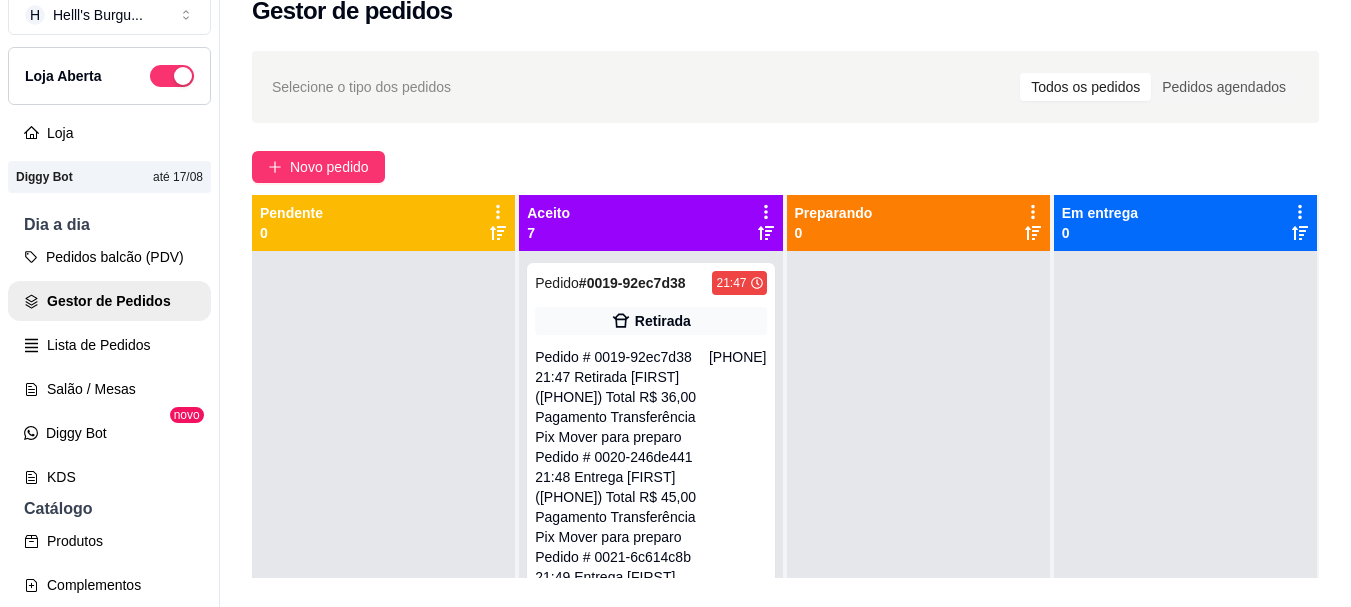scroll, scrollTop: 32, scrollLeft: 0, axis: vertical 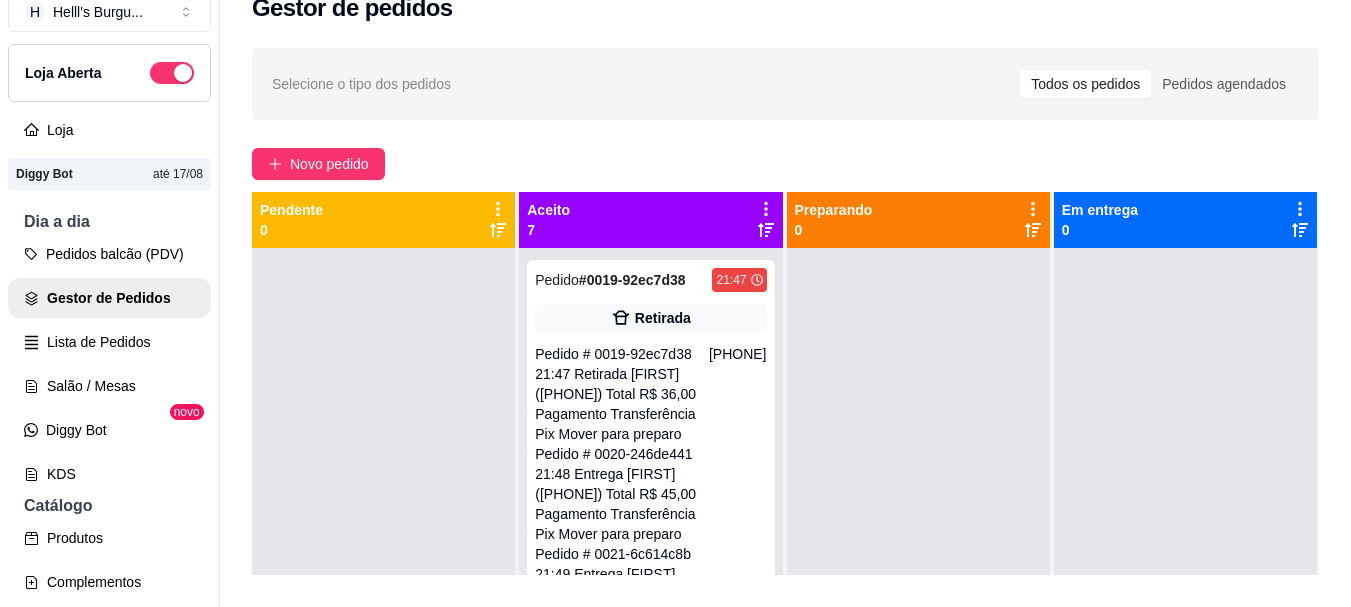 click on "Pedido  # 0019-92ec7d38 21:47 Retirada Rodrigo  (98) 98499-2319 Total R$ 36,00 Pagamento Transferência Pix Mover para preparo Pedido  # 0020-246de441 21:48 Entrega Lia (98) 98430-7280 Total R$ 45,00 Pagamento Transferência Pix Mover para preparo Pedido  # 0021-6c614c8b 21:49 Entrega Daniele (98) 98418-8646 Total R$ 20,00 Pagamento Transferência Pix Mover para preparo Pedido  # 0022-6c2b2565 21:50 Retirada Bil (98) 97000-1737 Total R$ 18,00 Pagamento Transferência Pix Mover para preparo Pedido  # 0023-64870 21:55 Entrega Burrinha  Total R$ 17,00 Pagamento Dinheiro Mover para preparo Pedido  # 0024-28632c3d 21:58 Entrega Samuel (98) 98591-3805 Total R$ 21,50 Pagamento Transferência Pix Mover para preparo Pedido  # 0025-b612293a 22:00 Retirada Paulo  (98) 98565-4591 Total R$ 16,00 Pagamento Transferência Pix Mover para preparo" at bounding box center [650, 551] 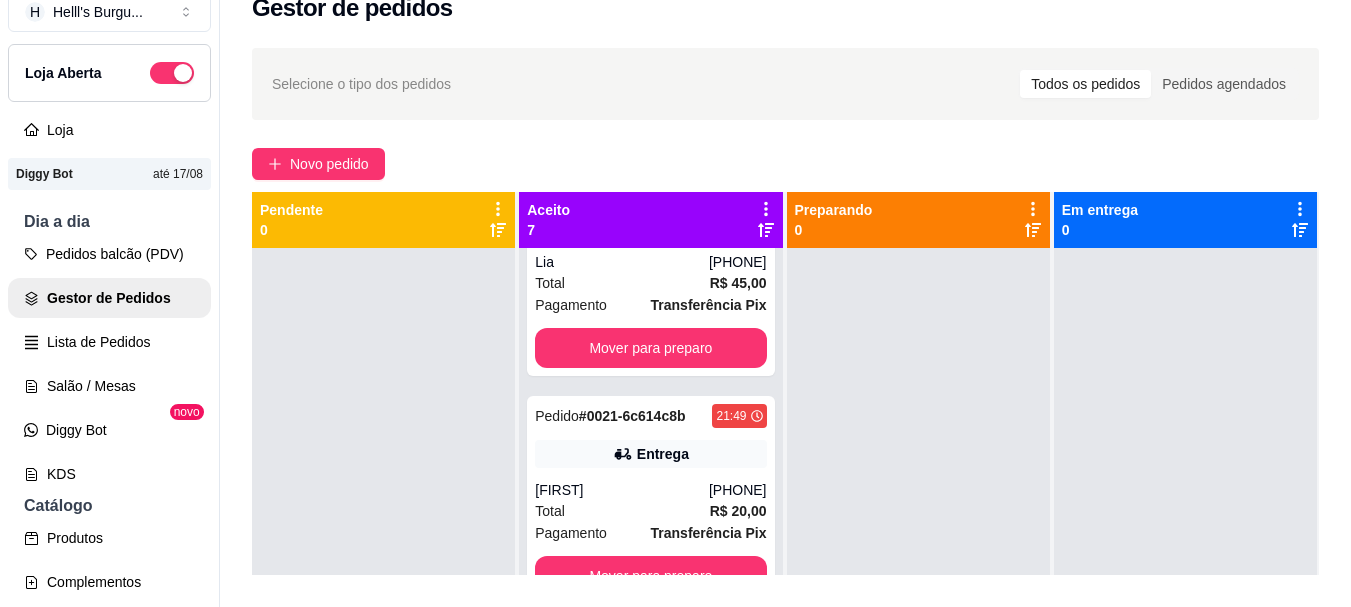 scroll, scrollTop: 1009, scrollLeft: 0, axis: vertical 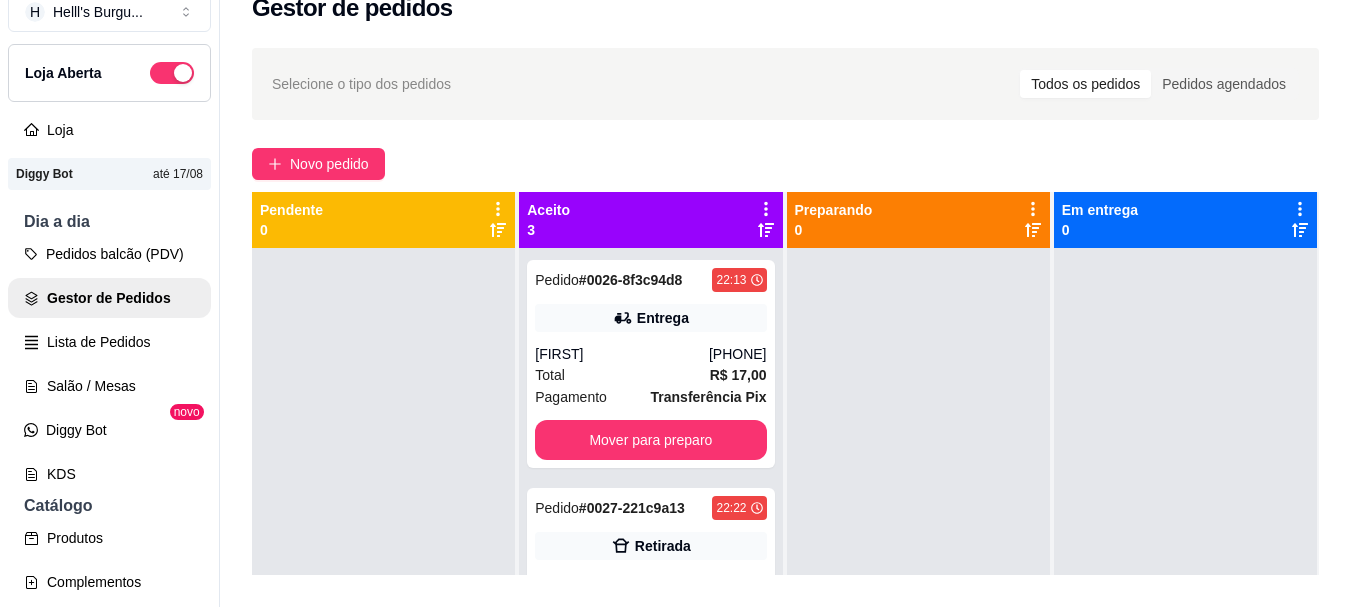 click on "Aceito 3" at bounding box center (650, 220) 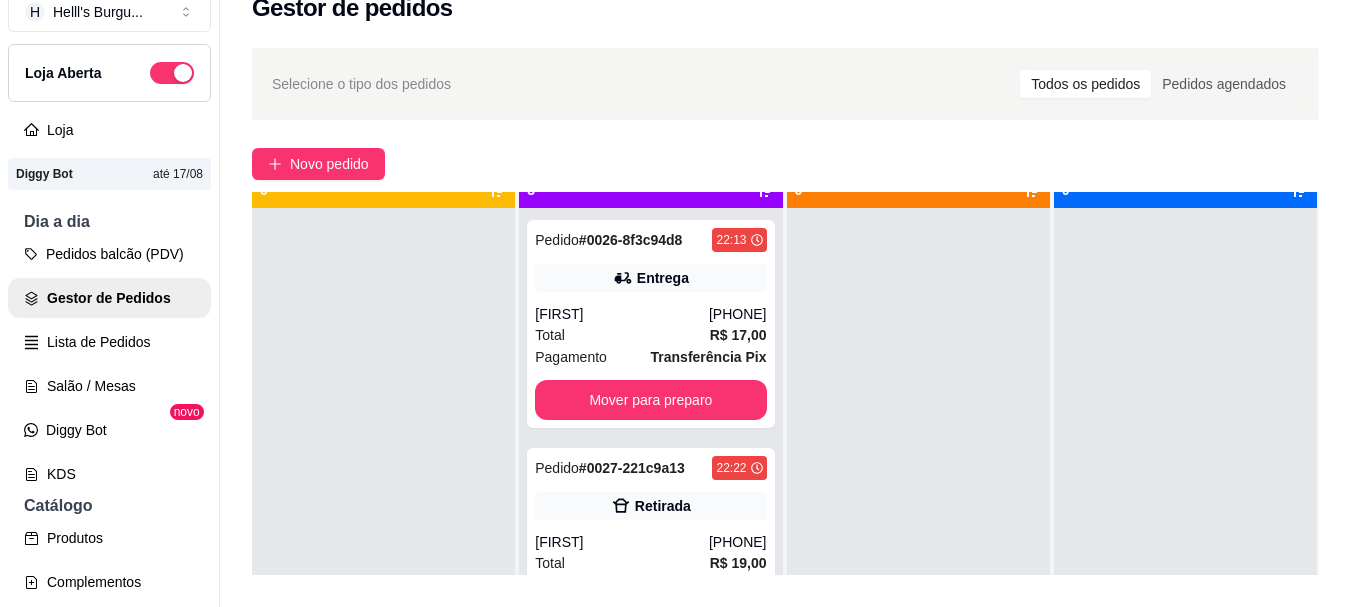 scroll, scrollTop: 56, scrollLeft: 0, axis: vertical 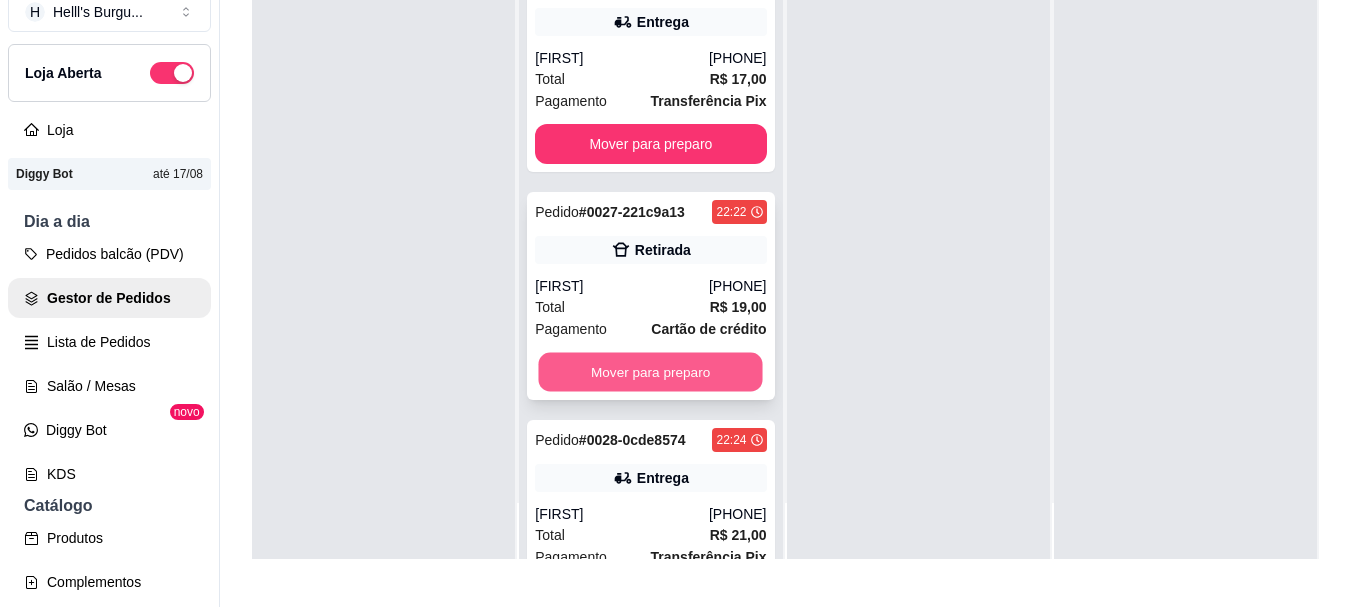 click on "Mover para preparo" at bounding box center (651, 372) 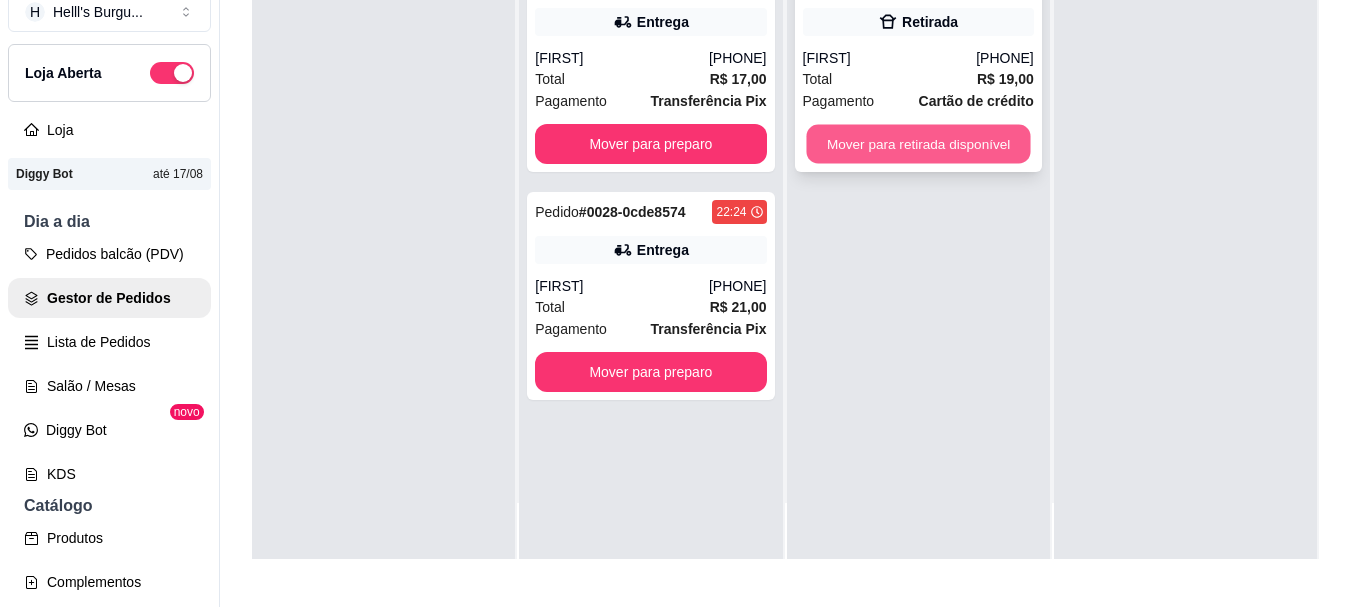 click on "Mover para retirada disponível" at bounding box center (918, 144) 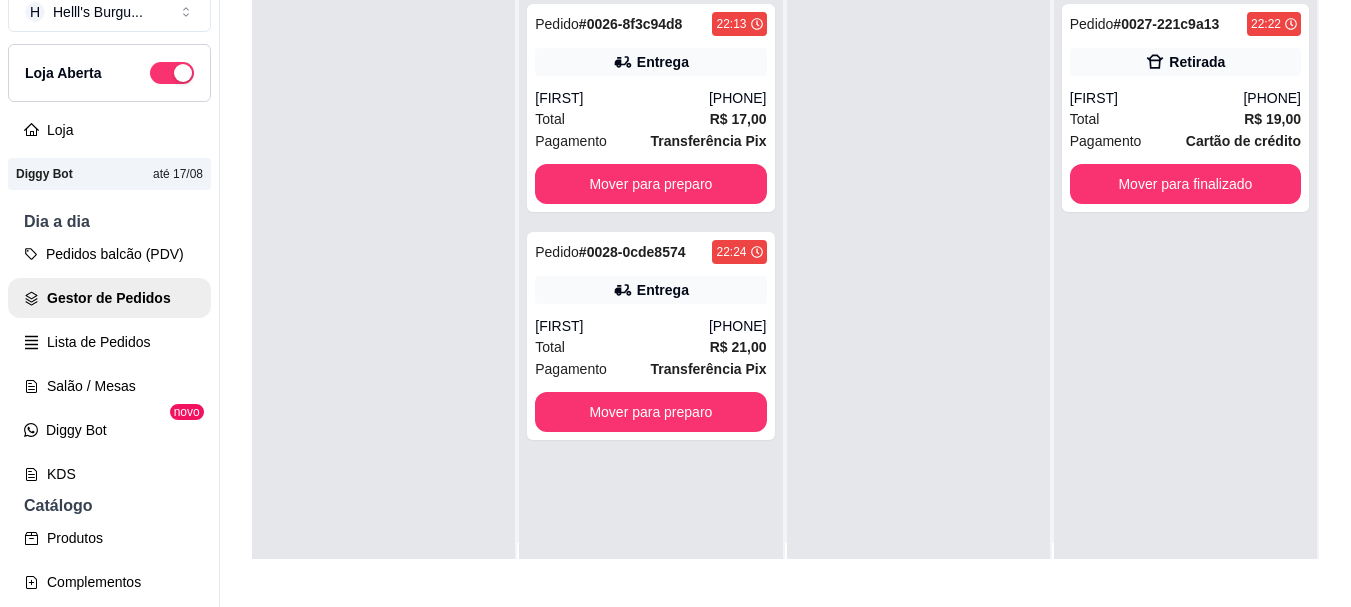 scroll, scrollTop: 0, scrollLeft: 0, axis: both 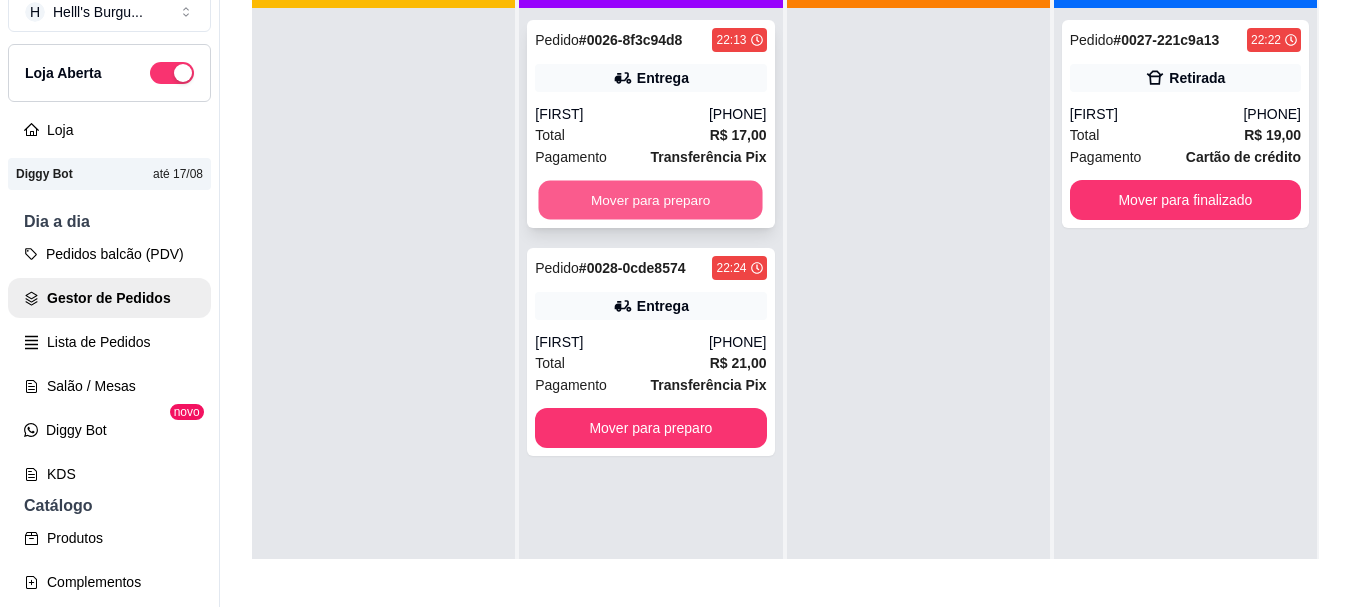 click on "Mover para preparo" at bounding box center (651, 200) 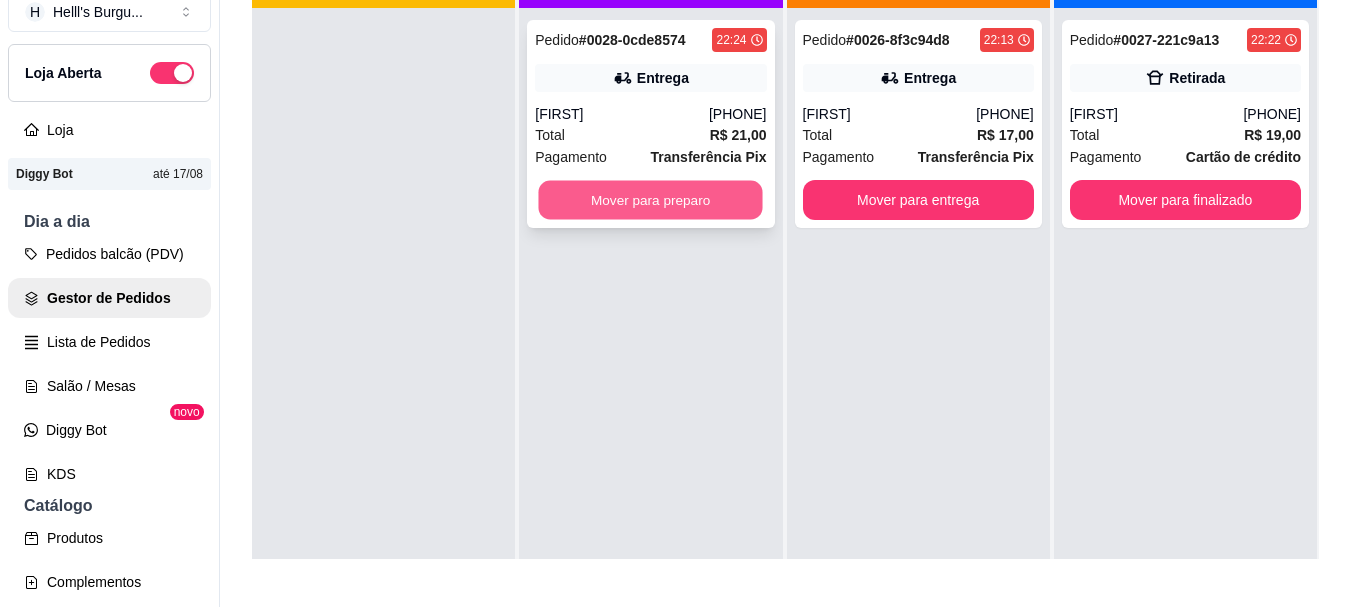 click on "Mover para preparo" at bounding box center (651, 200) 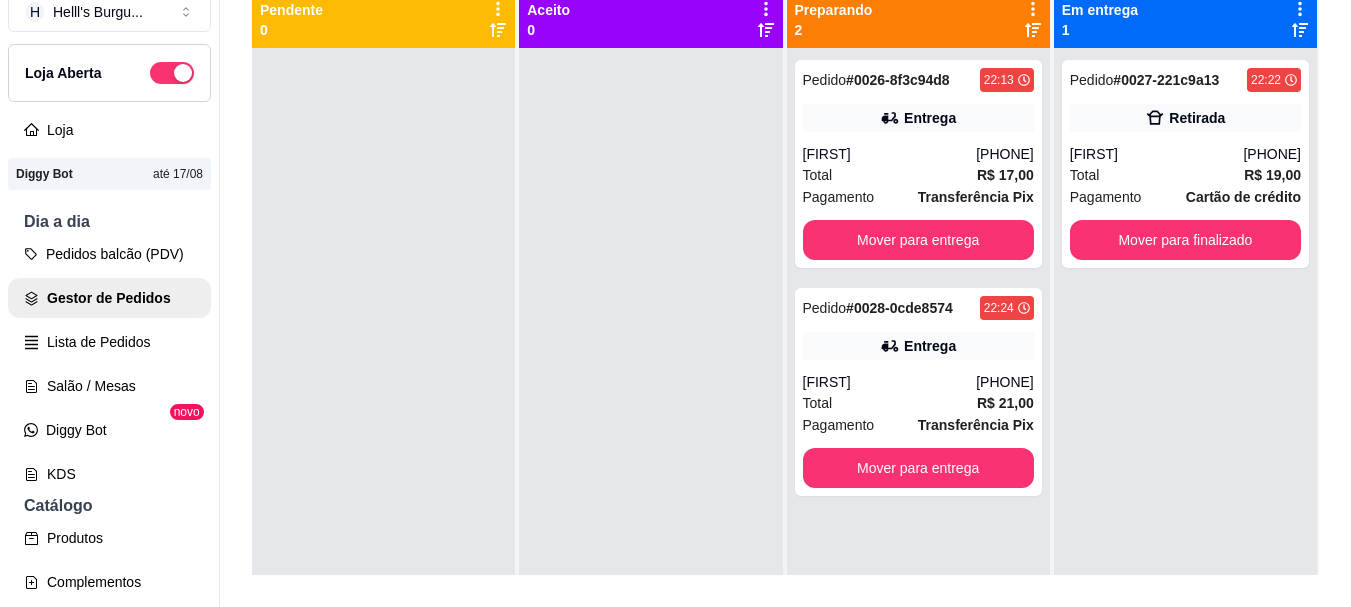 scroll, scrollTop: 14, scrollLeft: 0, axis: vertical 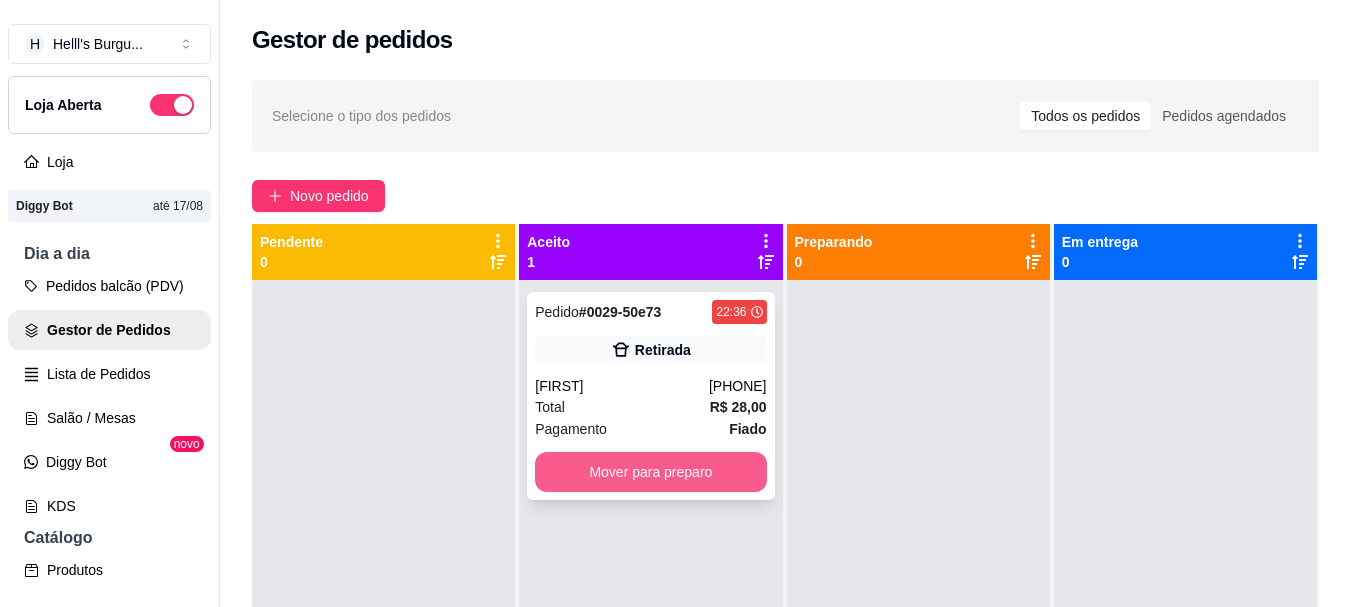 click on "Mover para preparo" at bounding box center (650, 472) 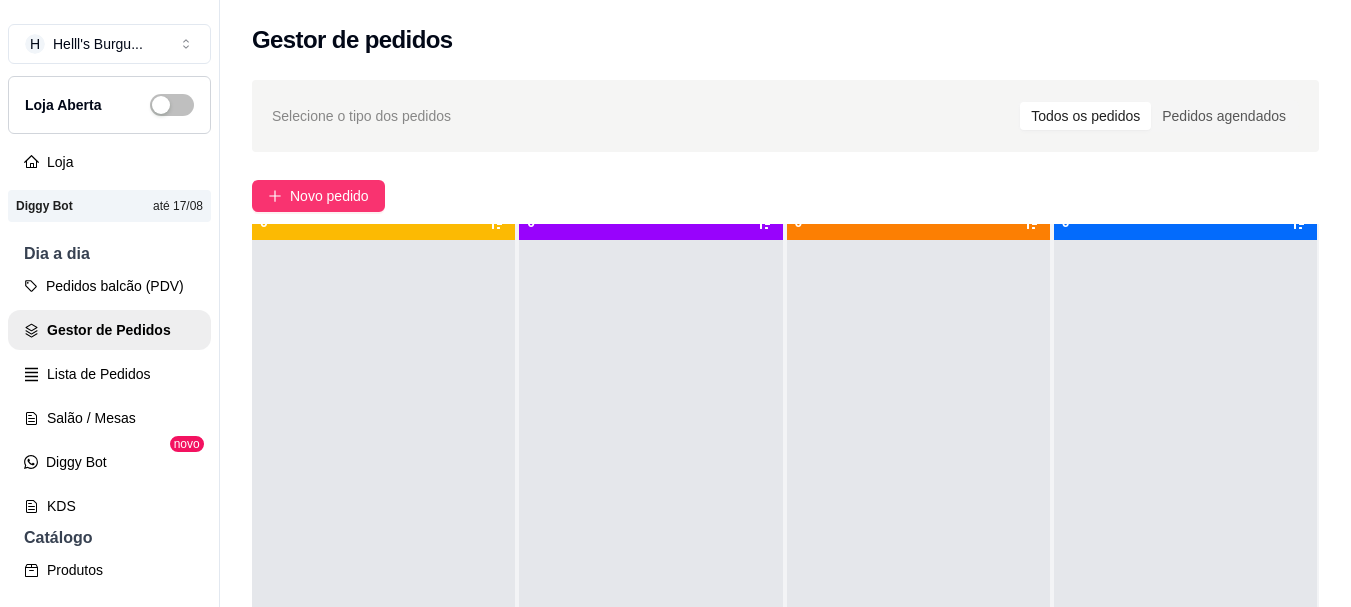 scroll, scrollTop: 56, scrollLeft: 0, axis: vertical 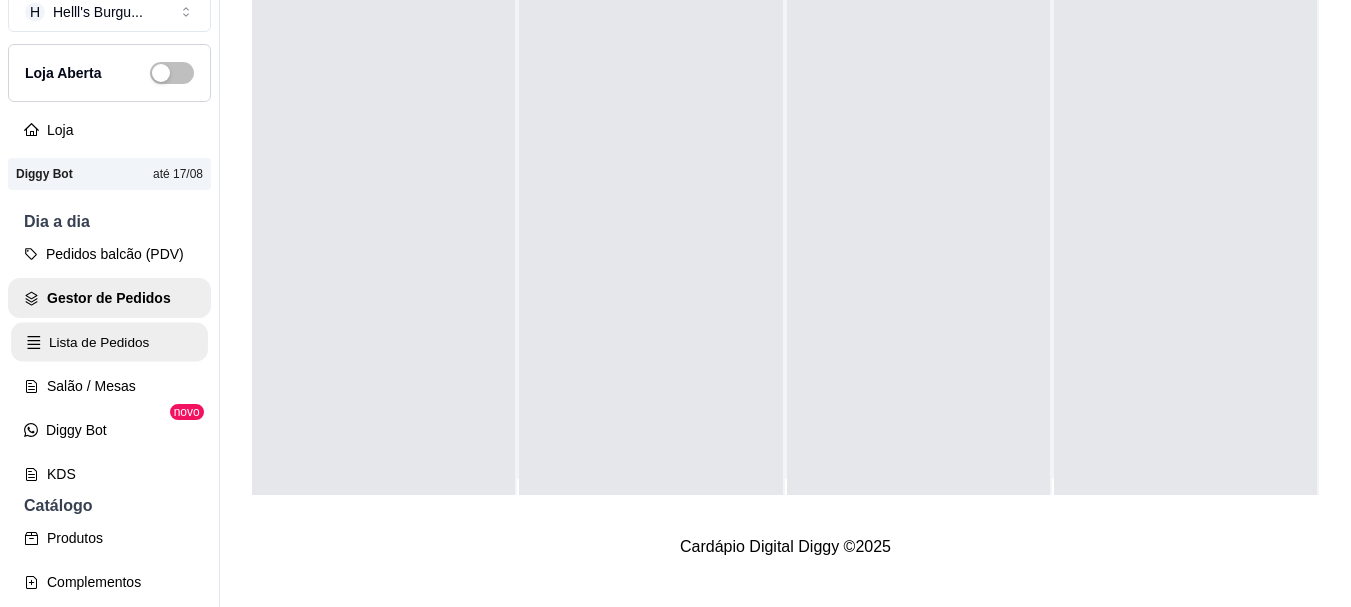 click on "Lista de Pedidos" at bounding box center (109, 342) 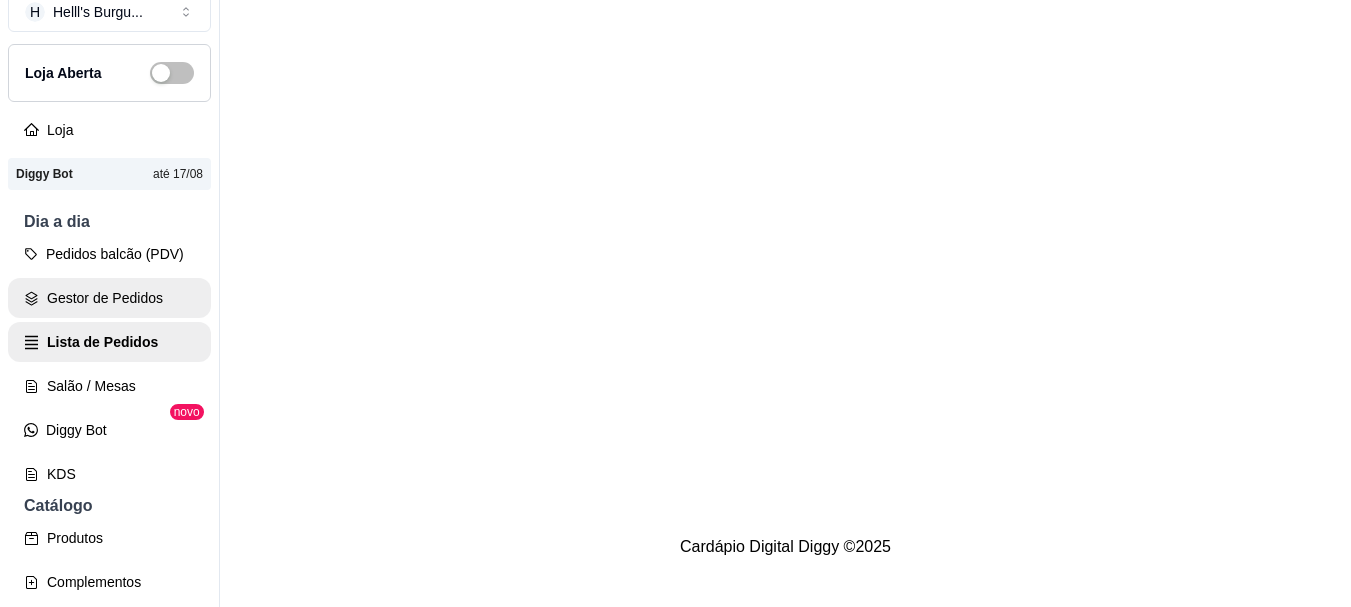 scroll, scrollTop: 0, scrollLeft: 0, axis: both 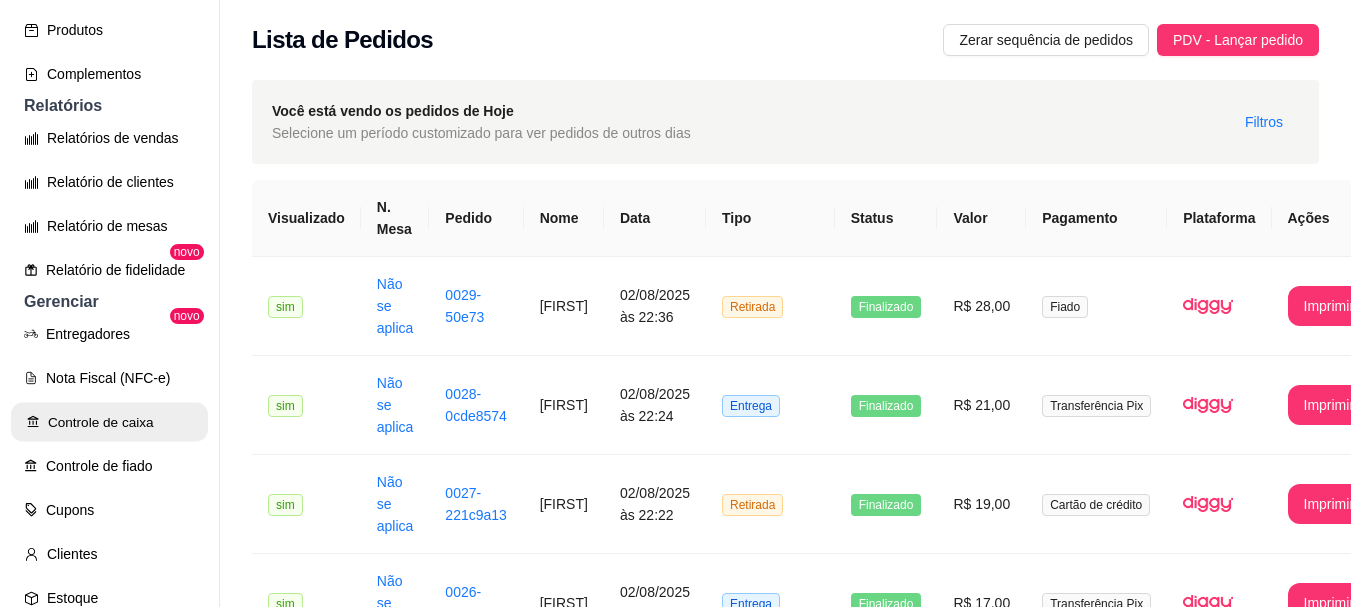 click on "Controle de caixa" at bounding box center (109, 422) 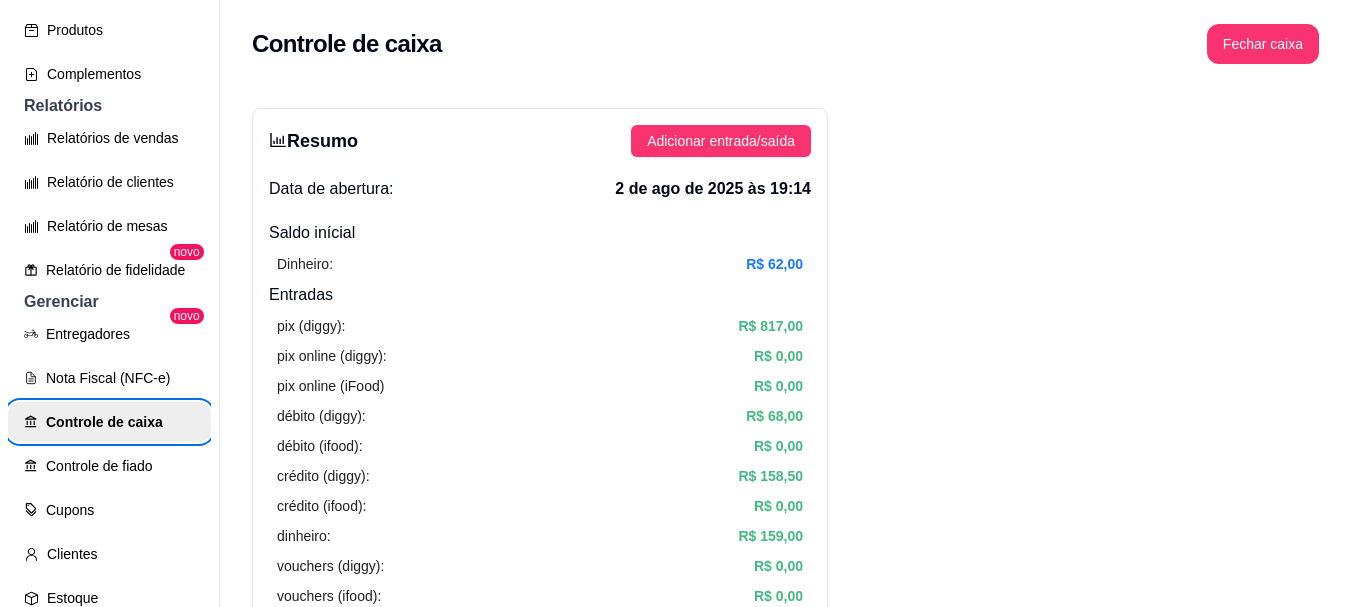 scroll, scrollTop: 580, scrollLeft: 0, axis: vertical 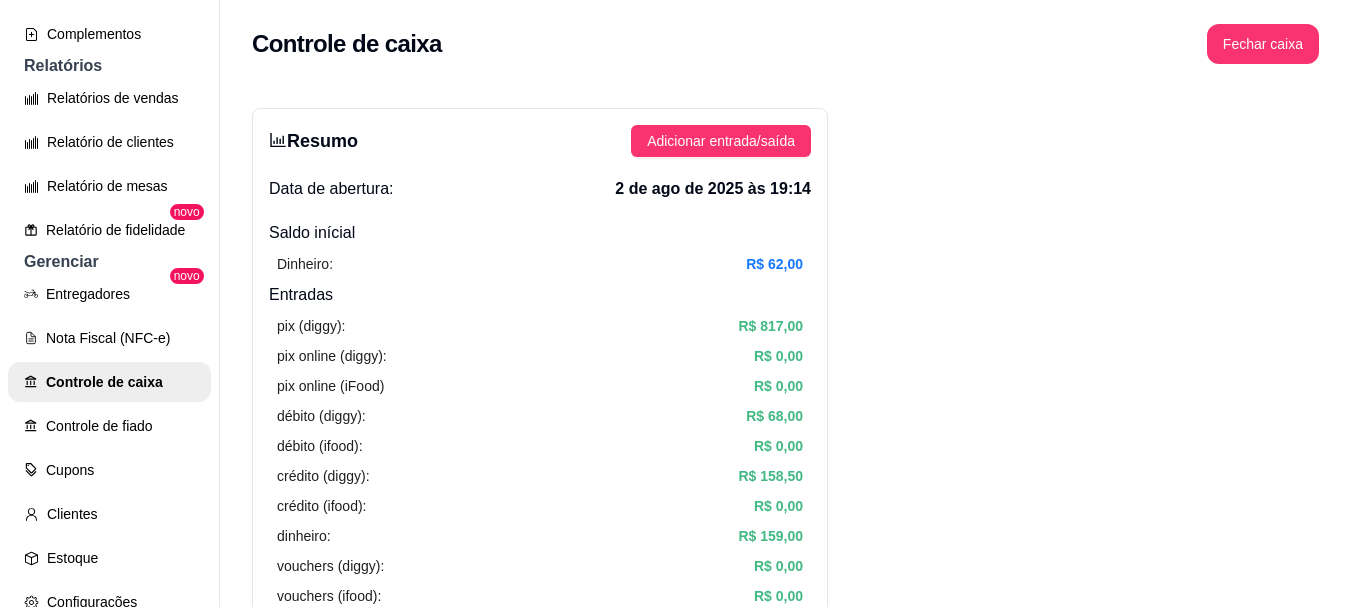 click on "Resumo Adicionar entrada/saída Data de abertura: [DATE] às [TIME] Saldo inícial Dinheiro: R$ 62,00 Entradas pix (diggy): R$ 817,00 pix online (diggy): R$ 0,00 pix online (iFood) R$ 0,00 débito (diggy): R$ 68,00 débito (ifood): R$ 0,00 crédito (diggy): R$ 158,50 crédito (ifood): R$ 0,00 dinheiro: R$ 159,00 vouchers (diggy): R$ 0,00 vouchers (ifood): R$ 0,00 sem pagamento (diggy): R$ 0,00 fiado: R$ 42,00 outros: R$ 0,00 Saídas pix (diggy): R$ 0,00 dinheiro: R$ 0,00 débito (diggy): R$ 0,00 débito (ifood): R$ 0,00 crédito (diggy): R$ 0,00 crédito (ifood): R$ 0,00 vouchers (diggy): R$ 0,00 vouchers (ifood): R$ 0,00 outros: R$ 0,00 Saldo final dinheiro em caixa: R$ 221,00 total: R$ 1.244,50 Todos Pix Dinheiro Crédito Débito Voucher Outros Entrada R$ 1.244,50 Saída R$ 0,00 Saldo R$ 1.244,50 Tipo de pagamento Data - Hora Entrada ou Saída Descrição Valor Descrição Fiado [DATE] às [TIME] Entrada Pedido #[ORDER_ID] R$ 14,00 Cartão de débito Entrada 1 2 3" at bounding box center [785, 1612] 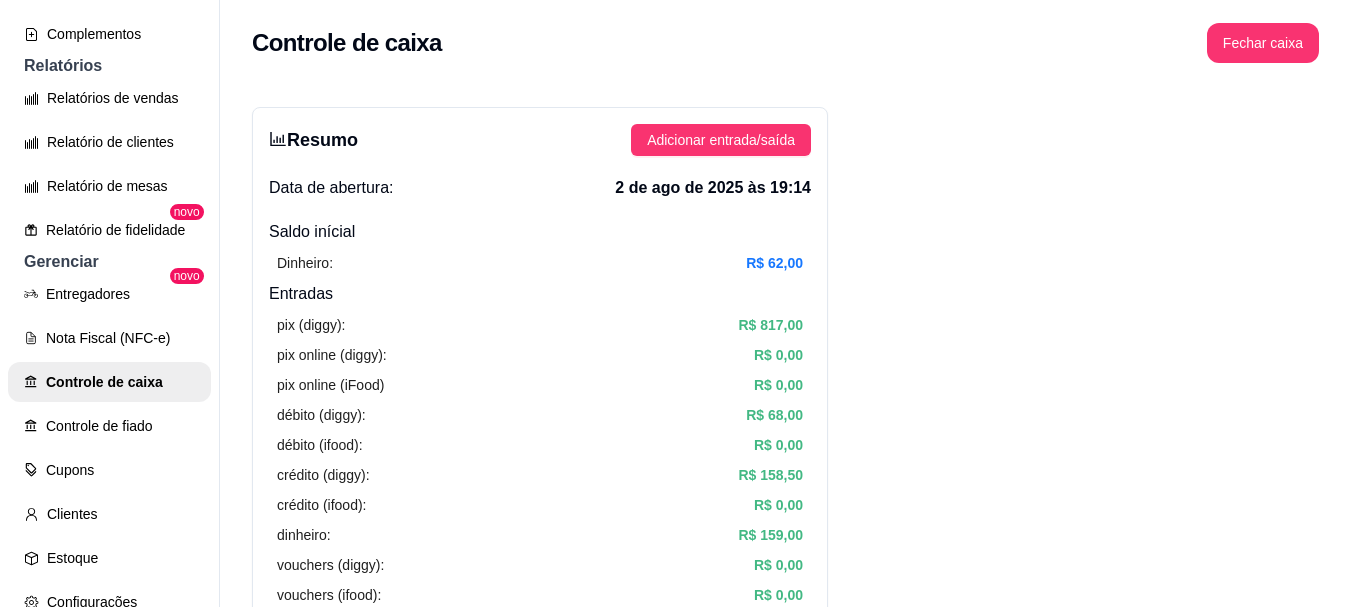scroll, scrollTop: 0, scrollLeft: 0, axis: both 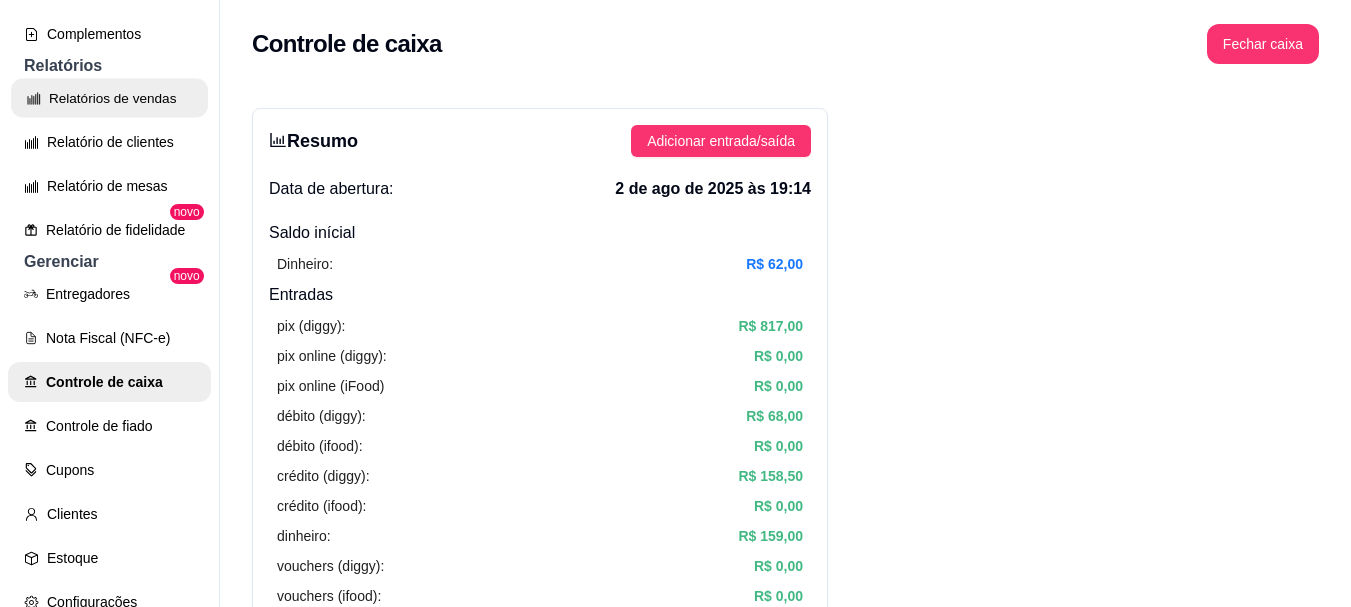 click on "Relatórios de vendas" at bounding box center (109, 98) 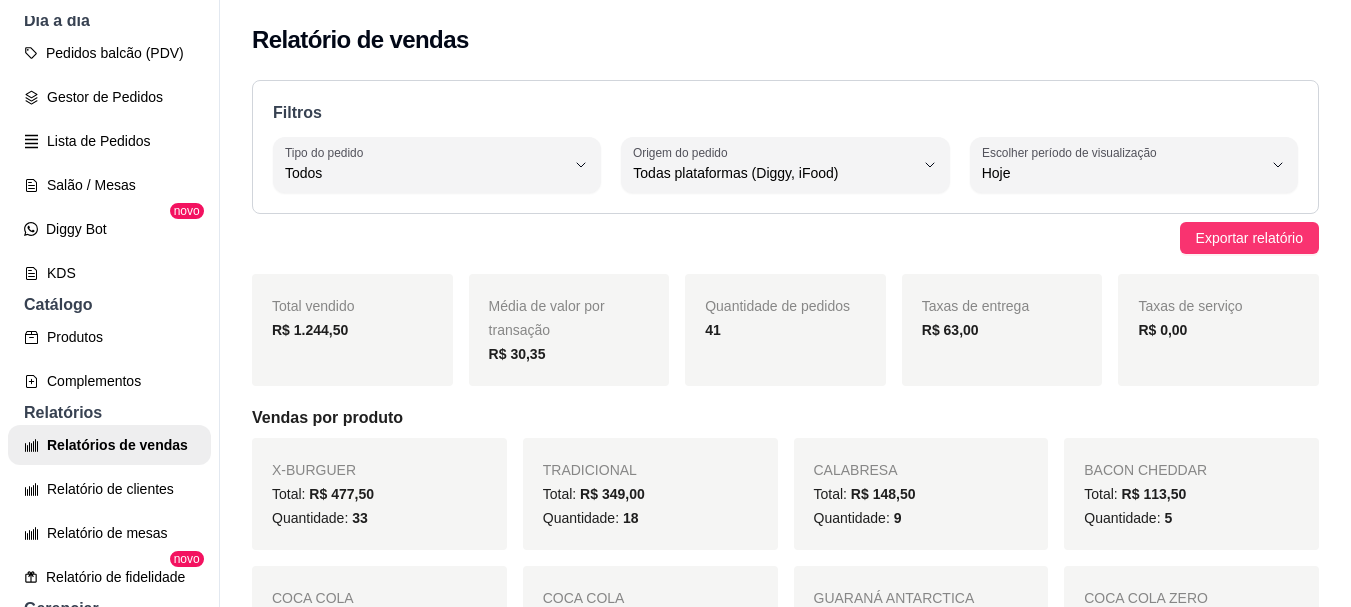 scroll, scrollTop: 204, scrollLeft: 0, axis: vertical 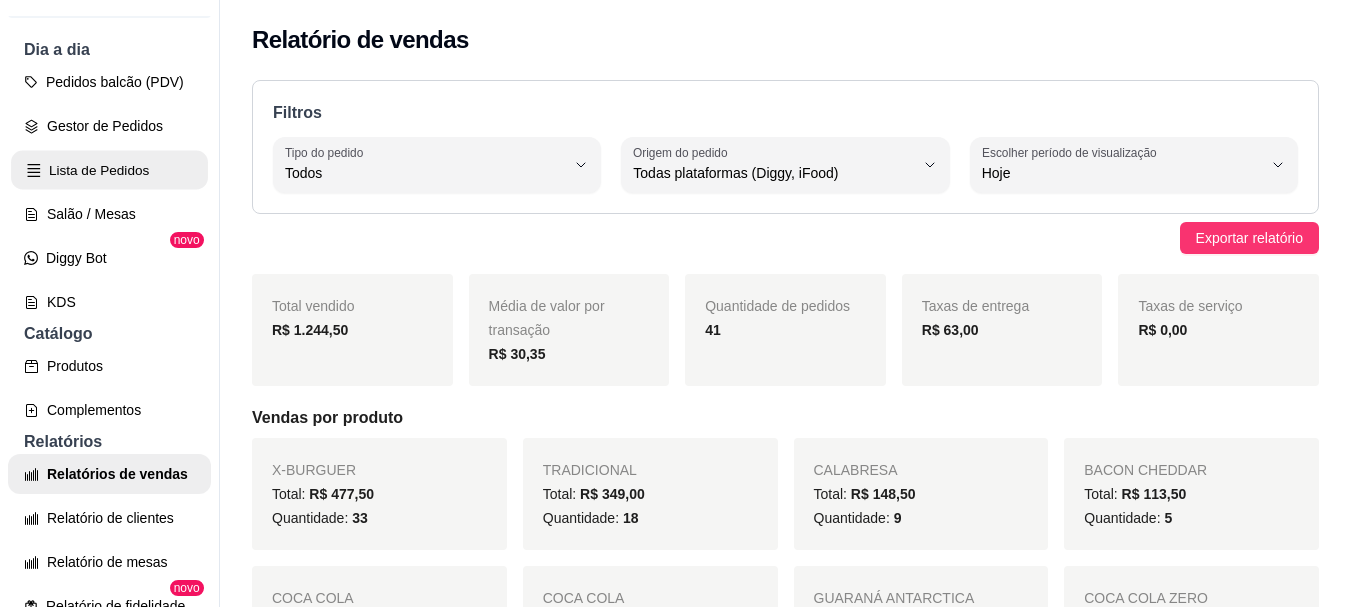 click on "Lista de Pedidos" at bounding box center [109, 170] 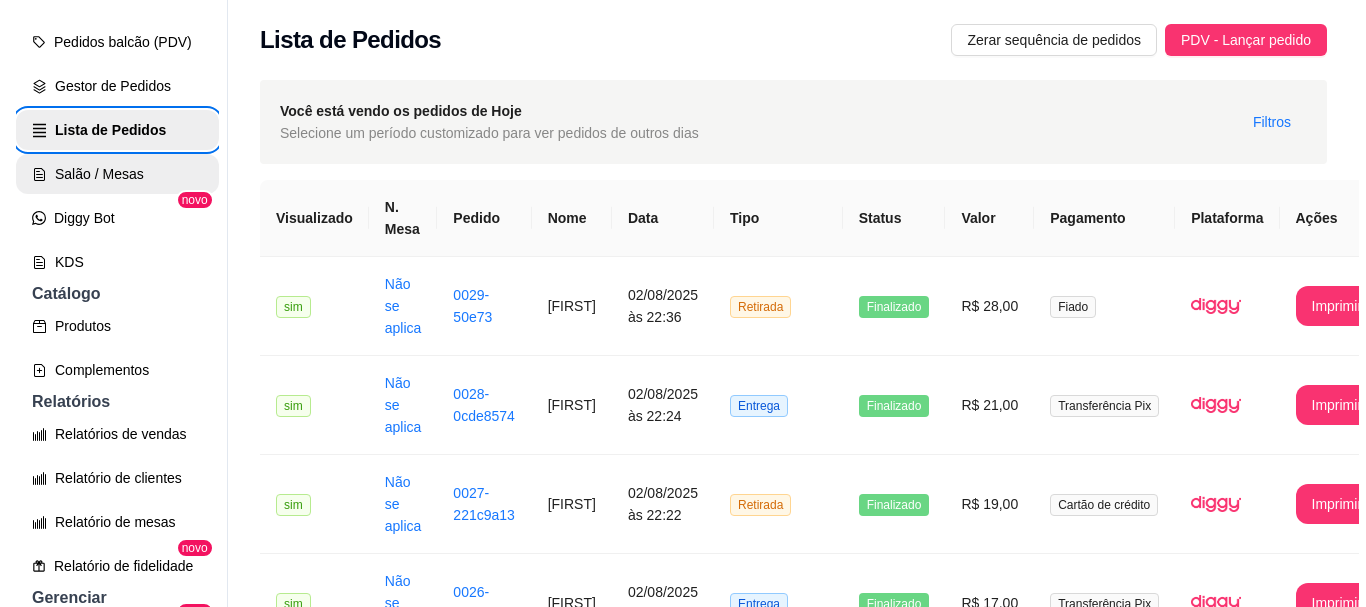 scroll, scrollTop: 284, scrollLeft: 0, axis: vertical 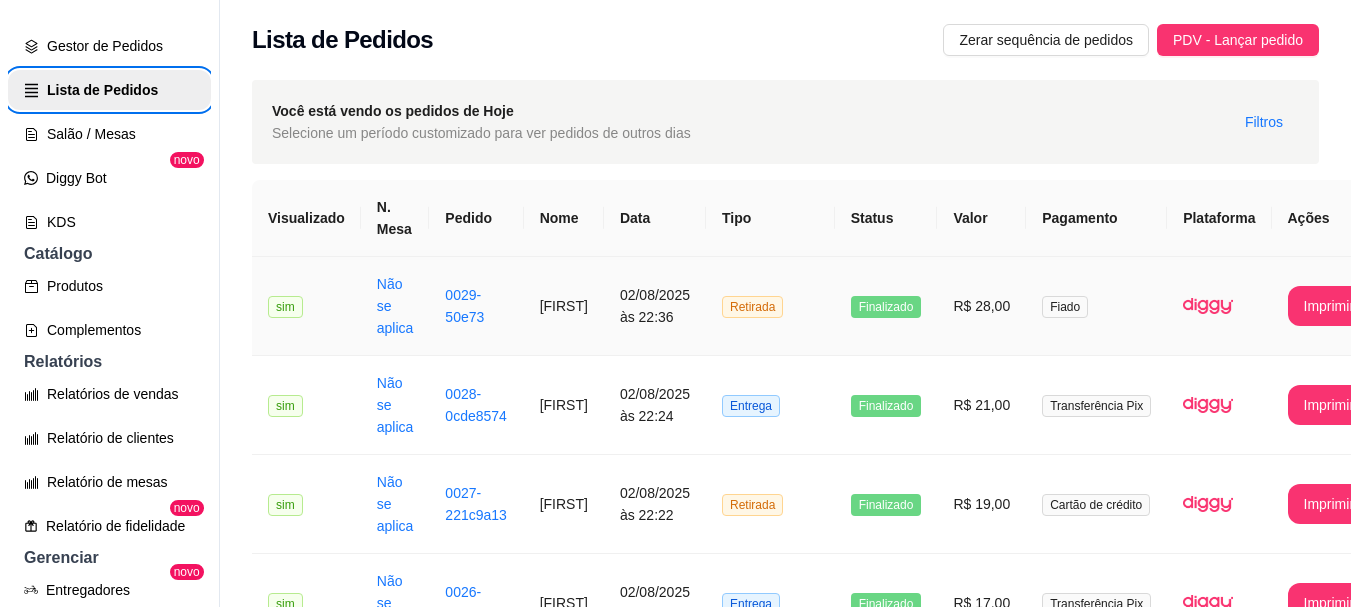 click on "[FIRST]" at bounding box center [564, 306] 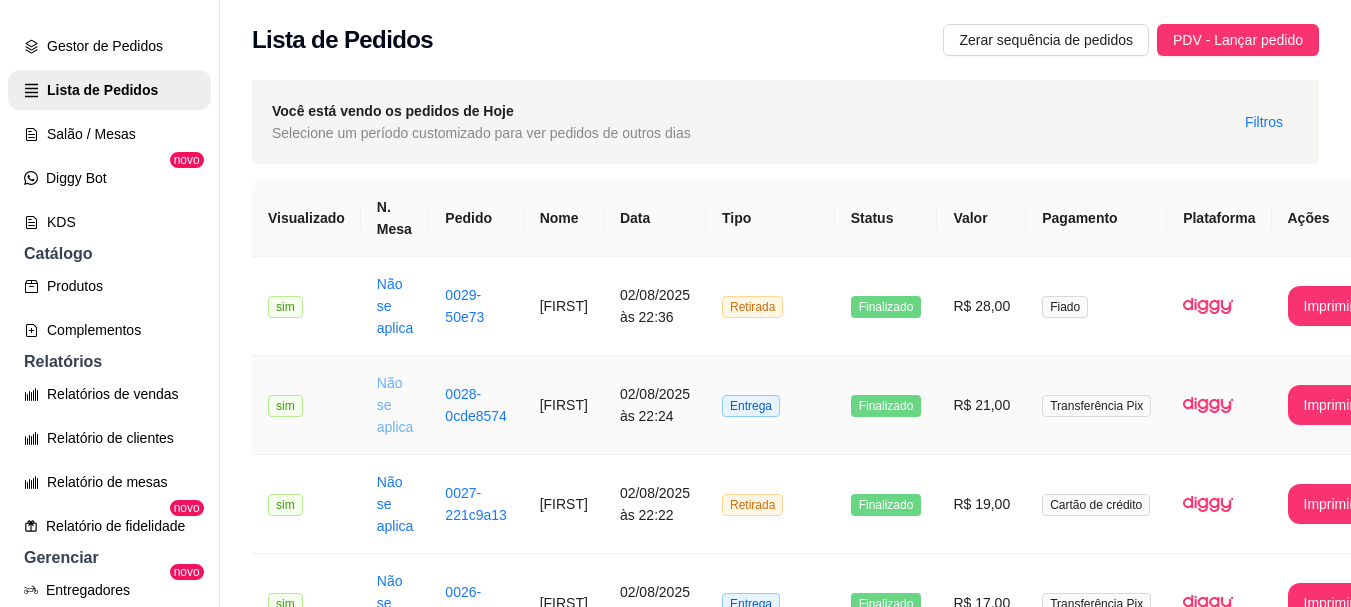 click on "Não se aplica" at bounding box center [395, 405] 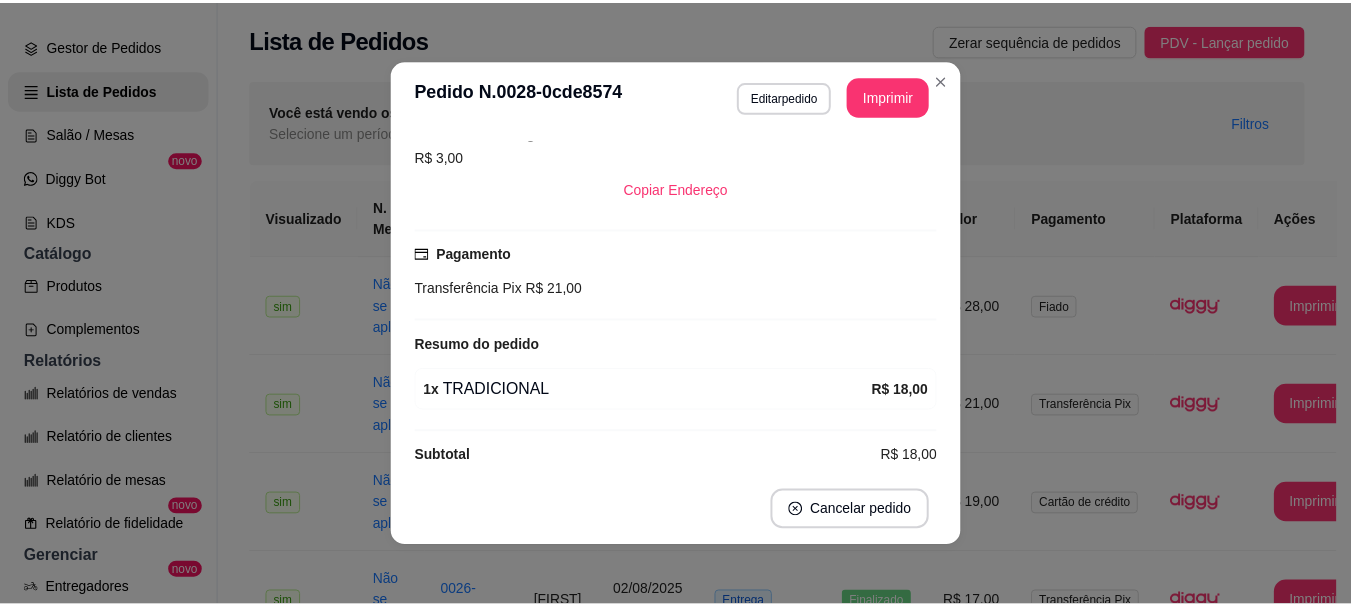 scroll, scrollTop: 428, scrollLeft: 0, axis: vertical 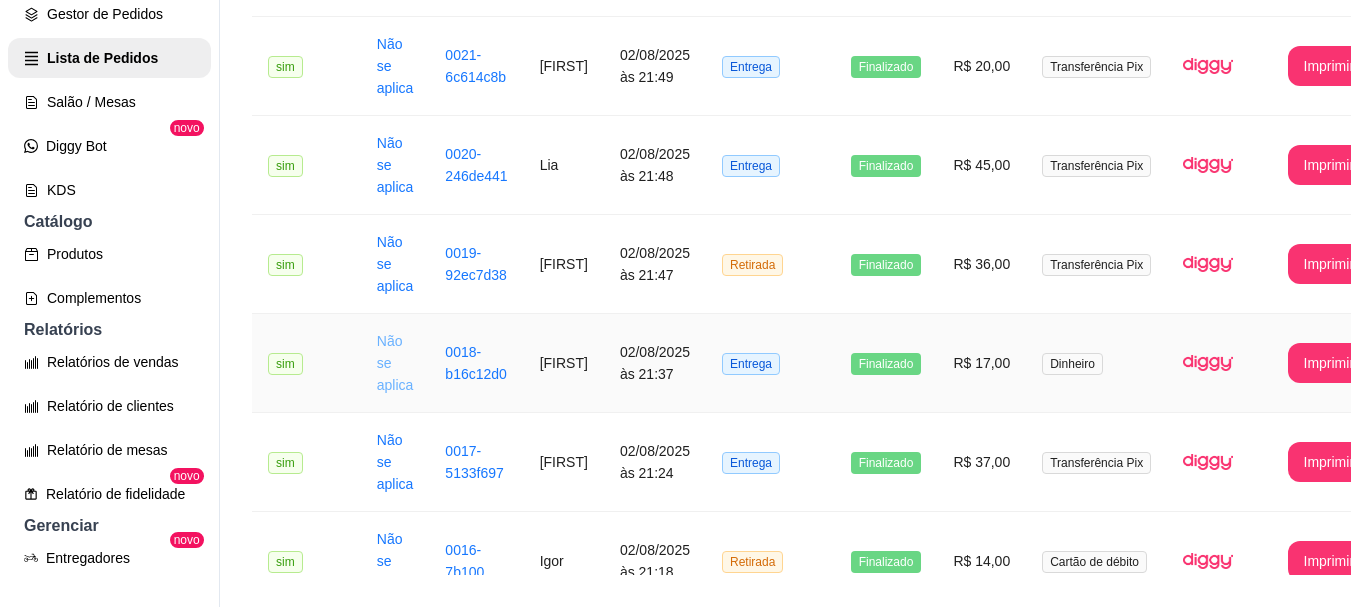 click on "Não se aplica" at bounding box center [395, 363] 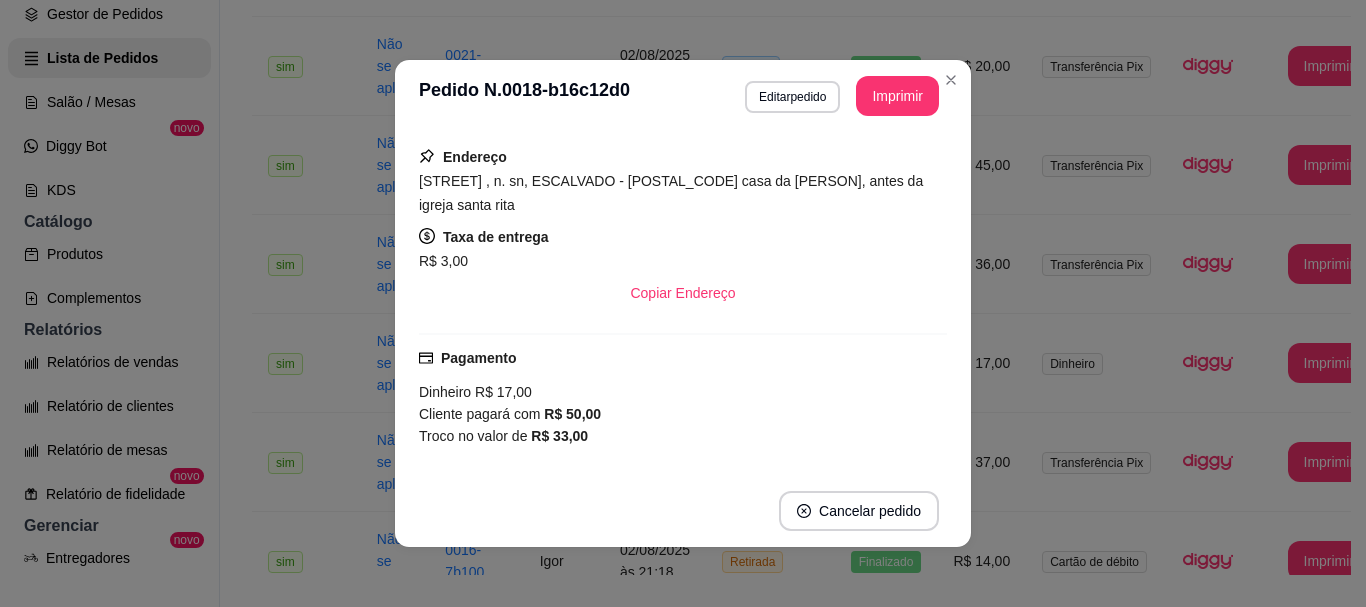 scroll, scrollTop: 320, scrollLeft: 0, axis: vertical 